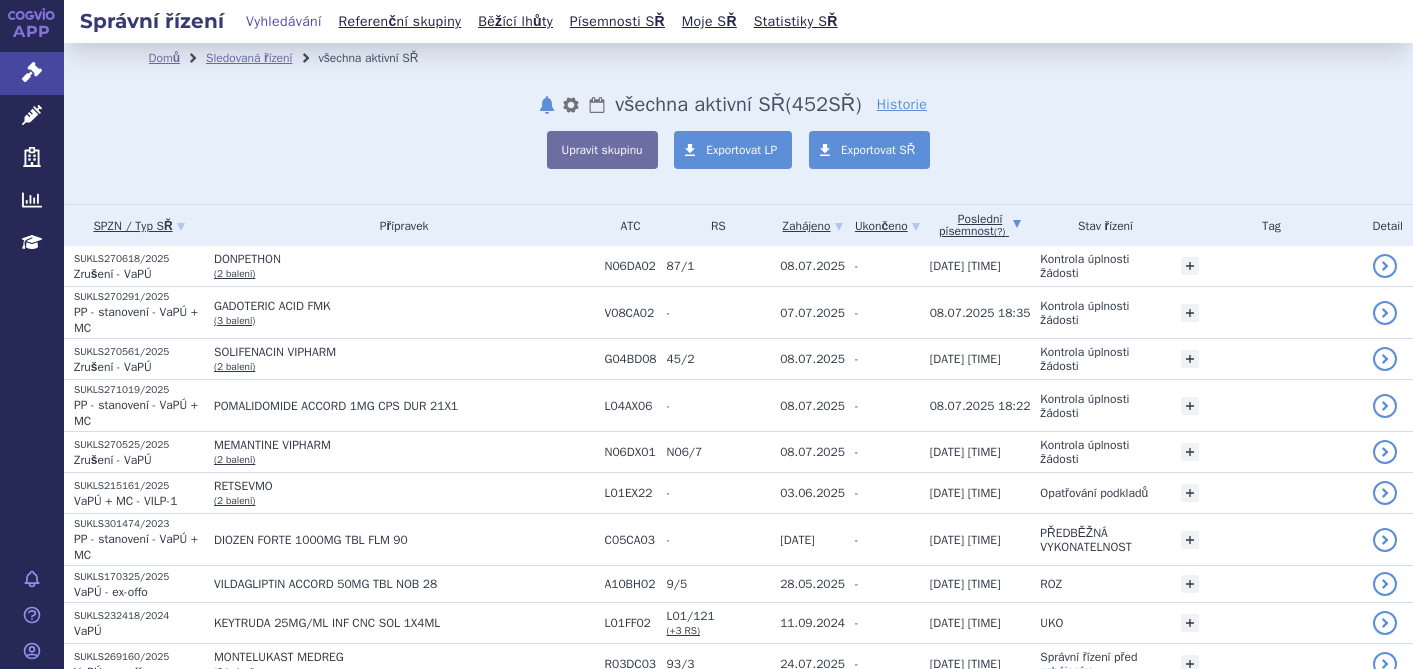 scroll, scrollTop: 0, scrollLeft: 0, axis: both 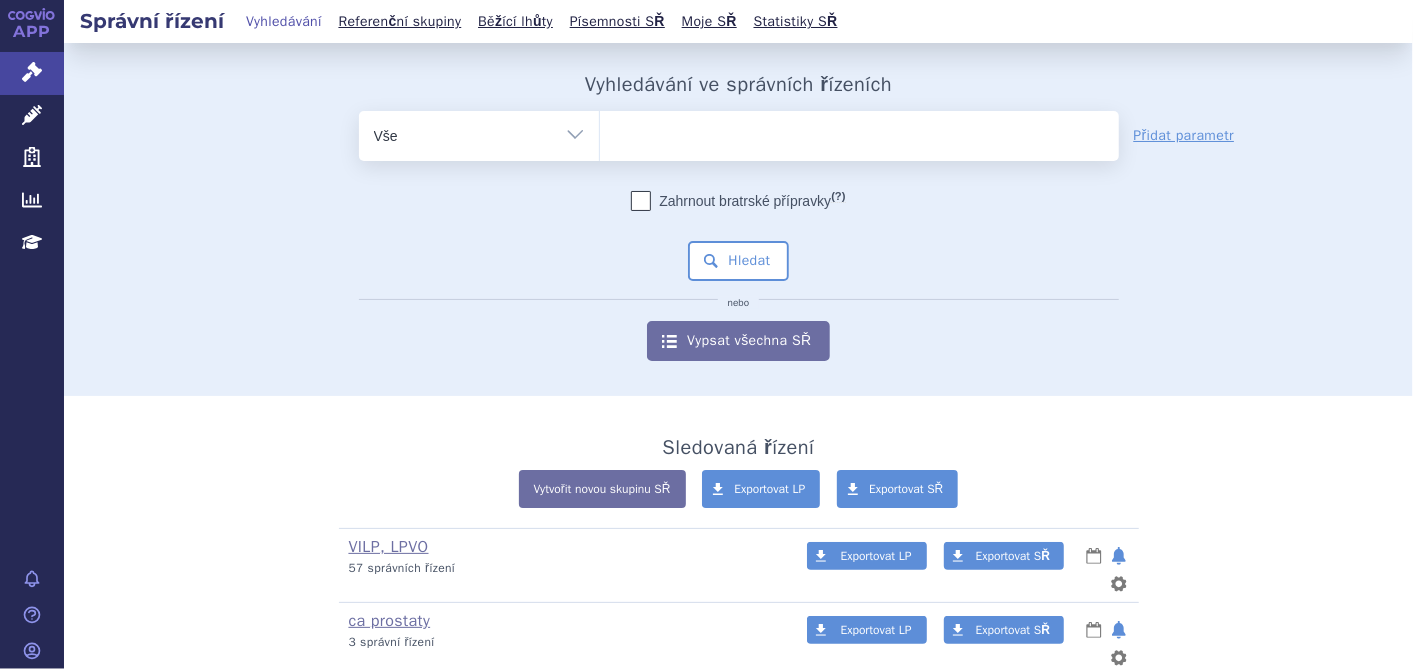 click at bounding box center (859, 132) 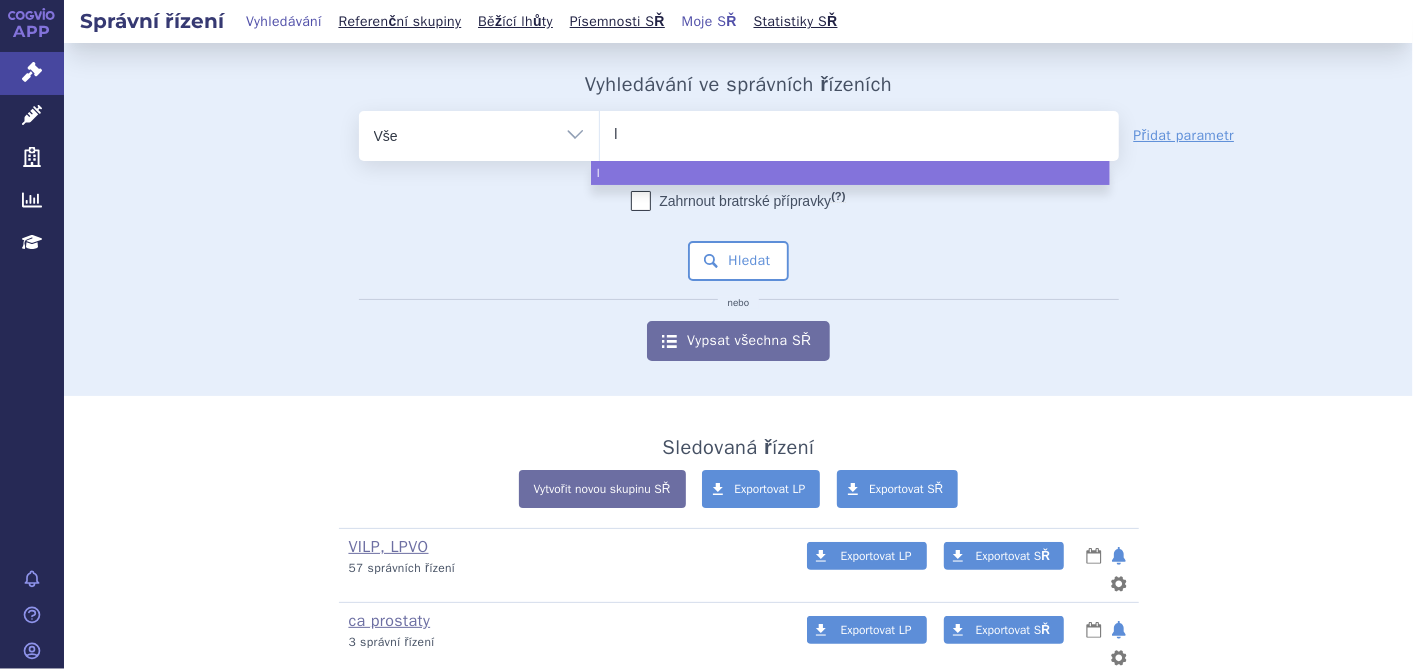 type on "ly" 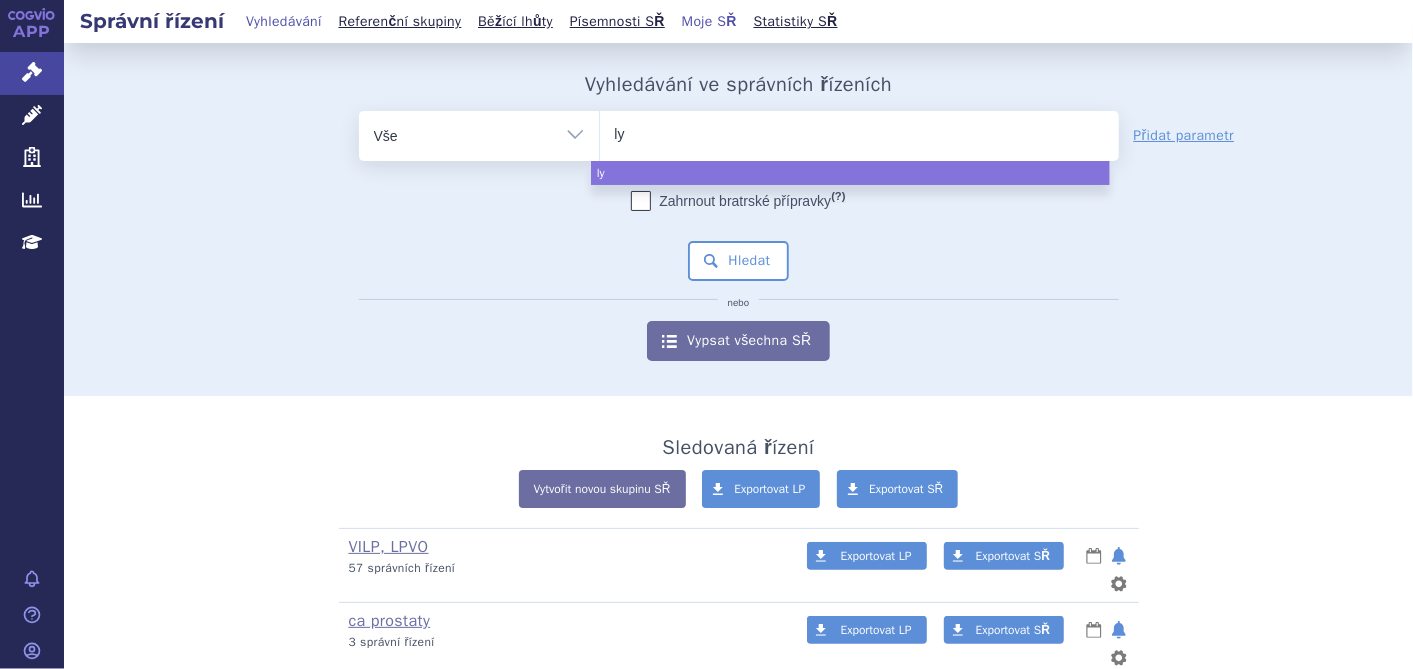 type on "lyn" 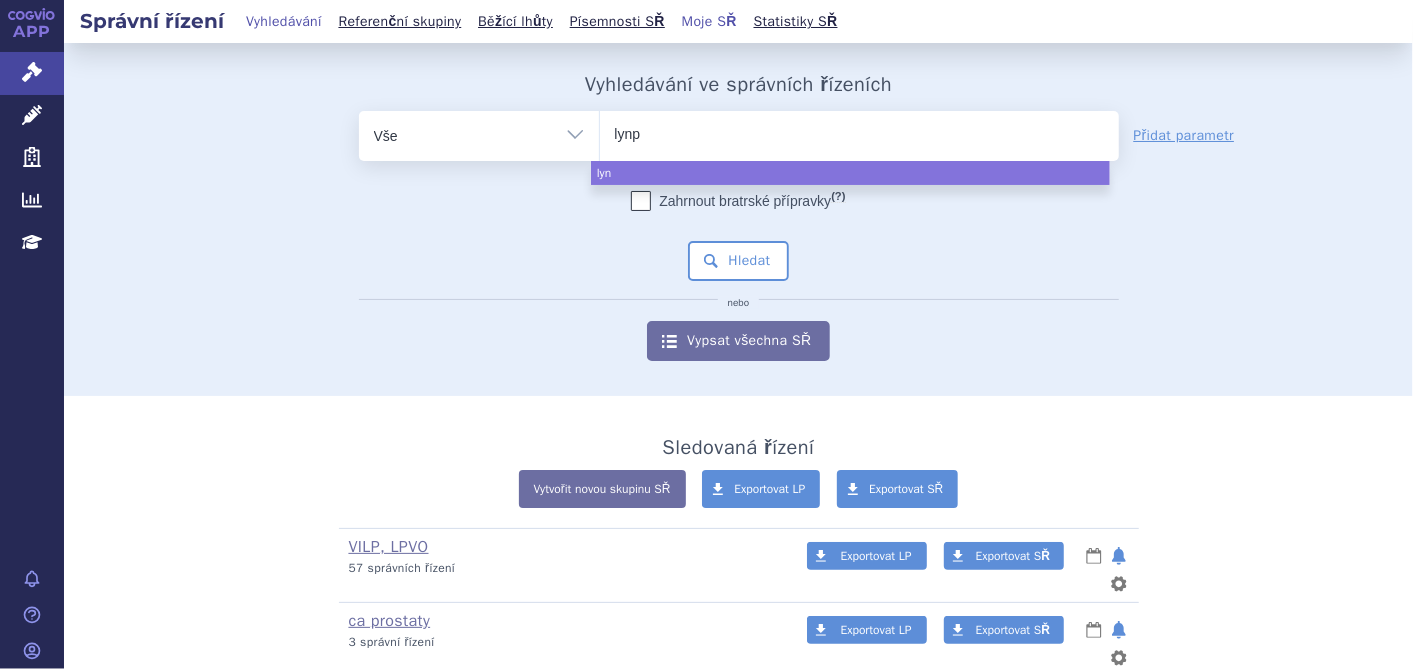 type on "lynpa" 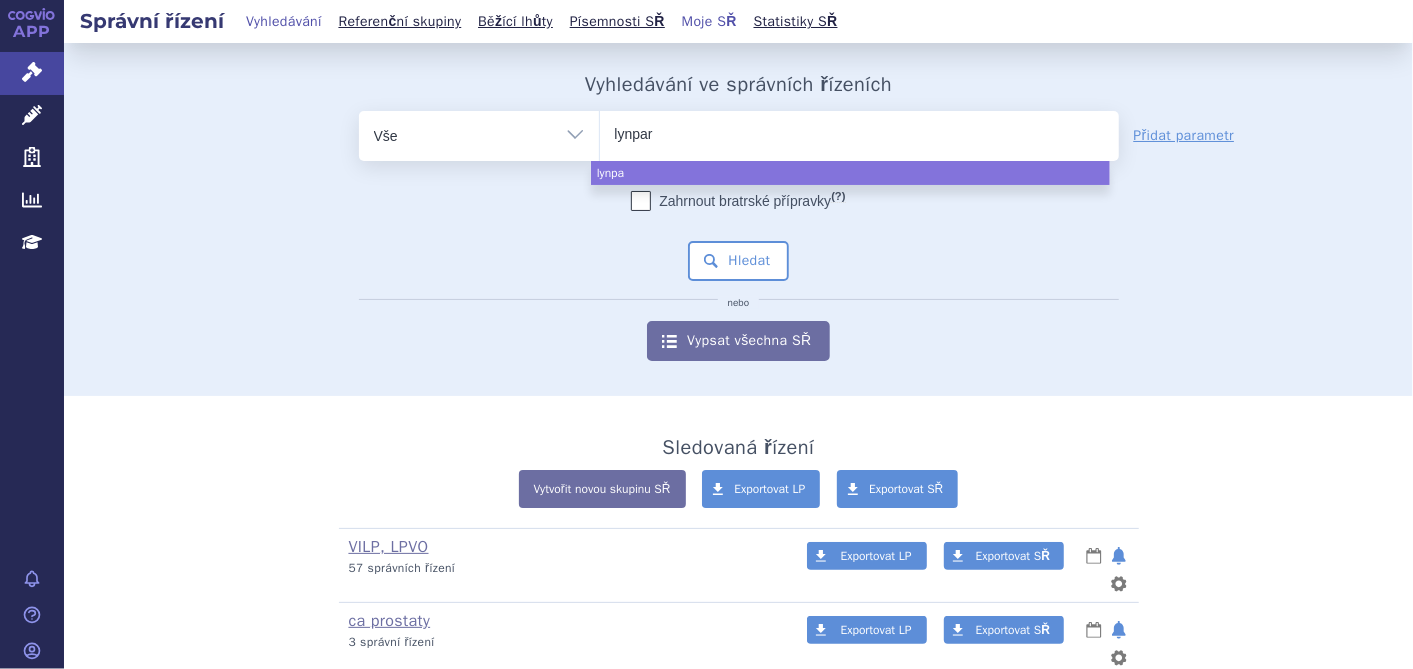 type on "lynparz" 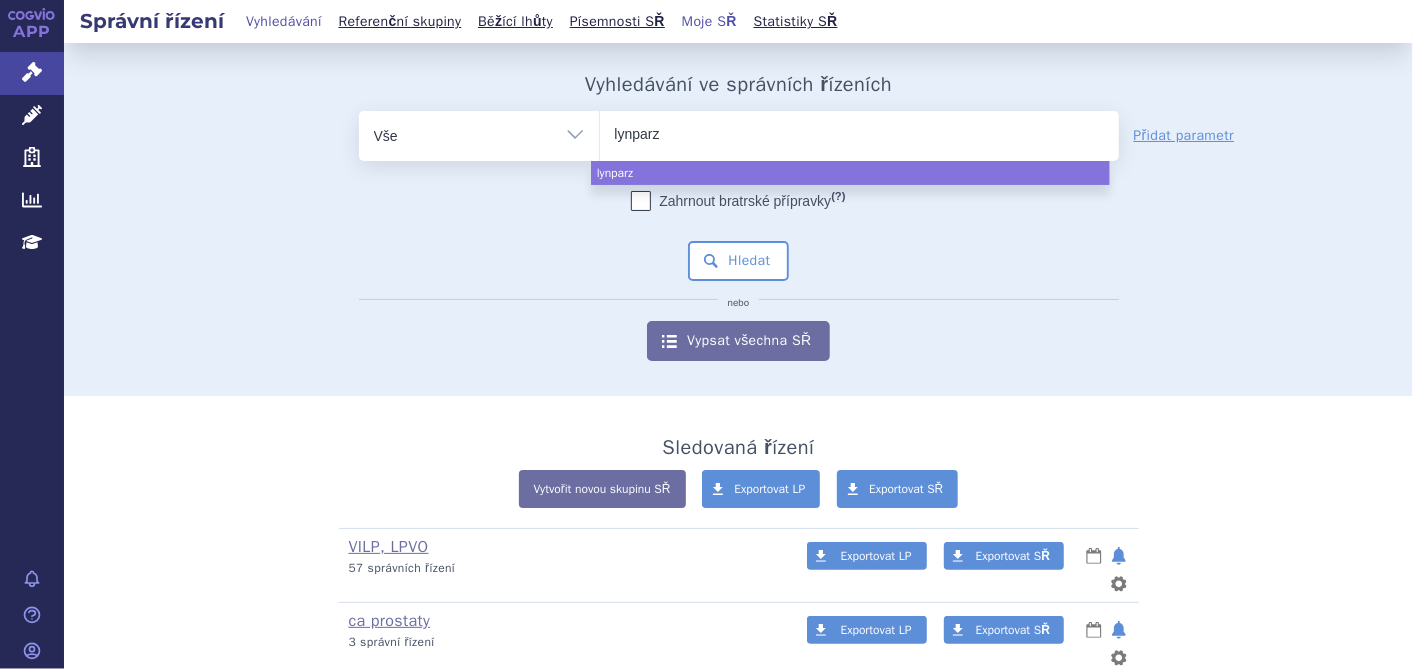 type on "lynparza" 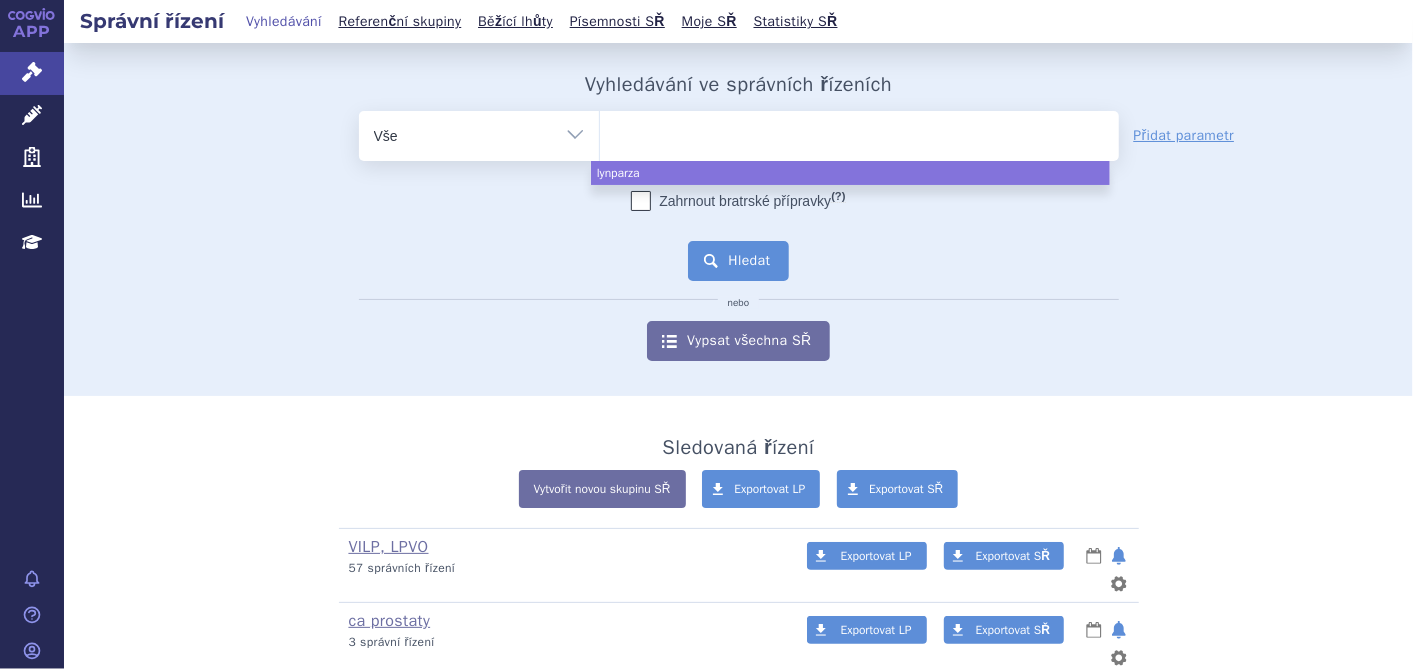 click on "Hledat" at bounding box center [738, 261] 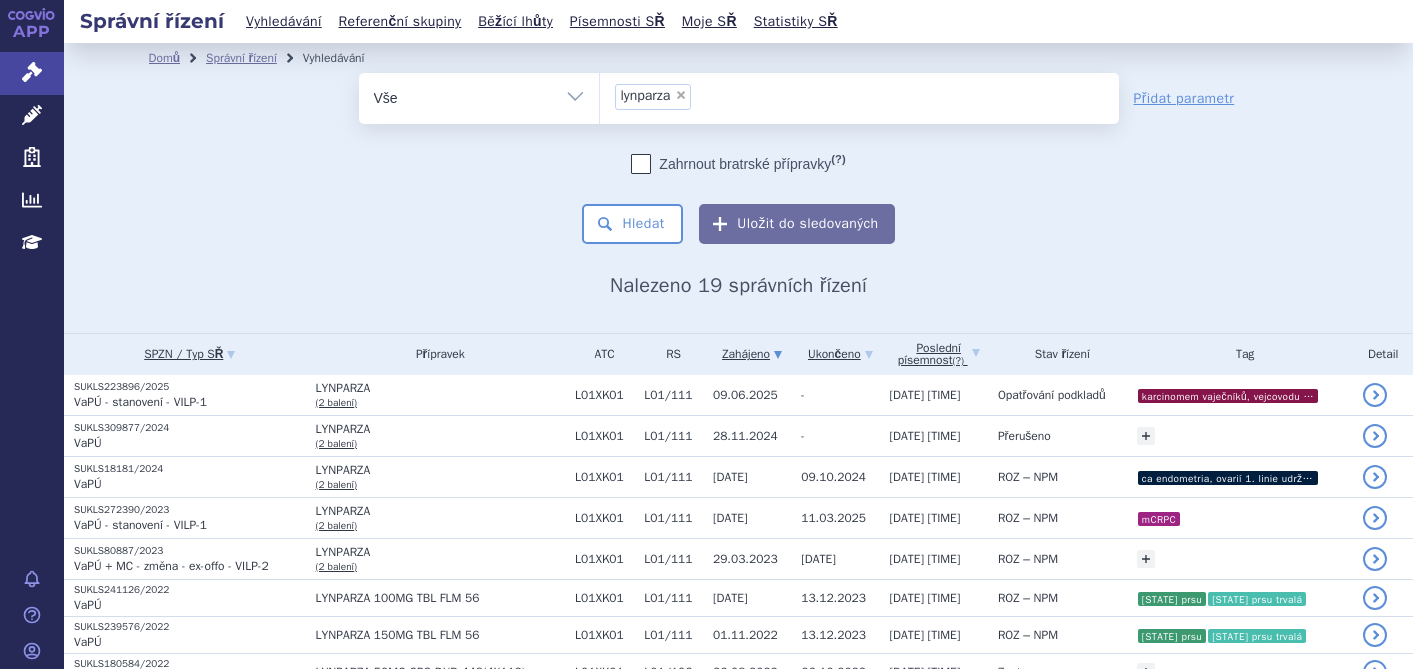 scroll, scrollTop: 0, scrollLeft: 0, axis: both 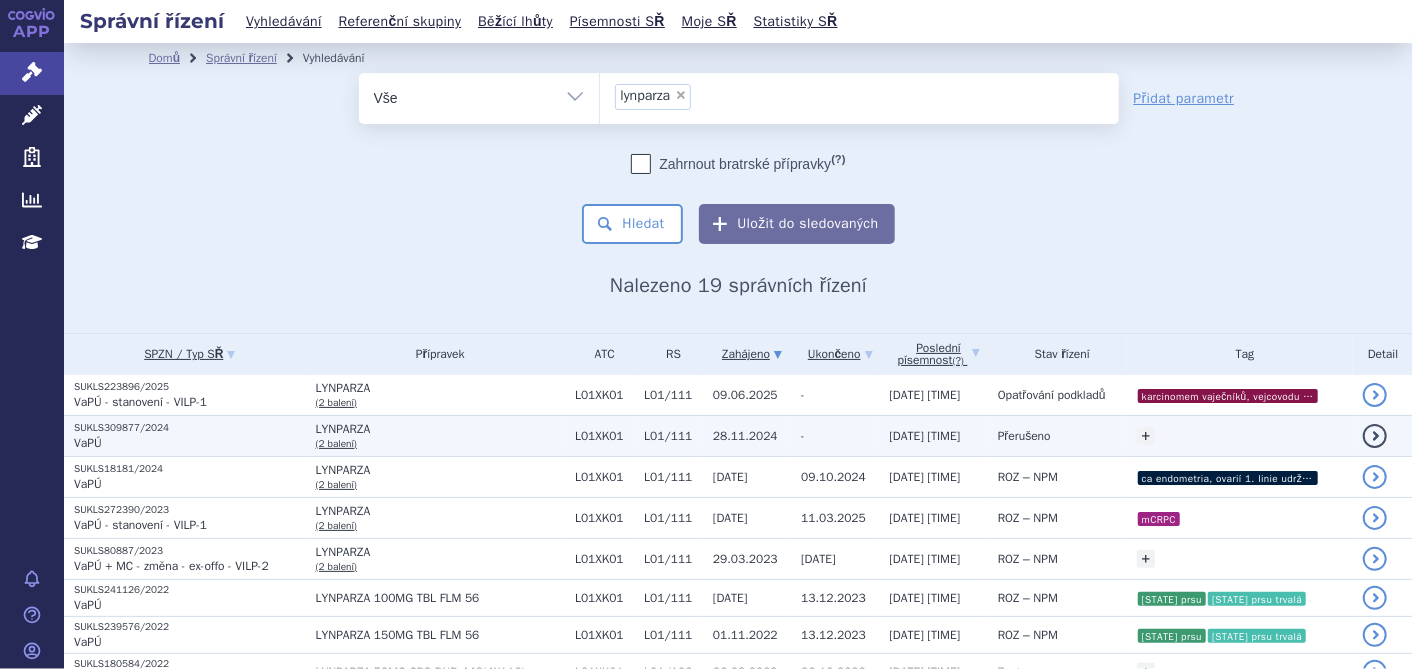 click on "SUKLS309877/2024" at bounding box center (190, 387) 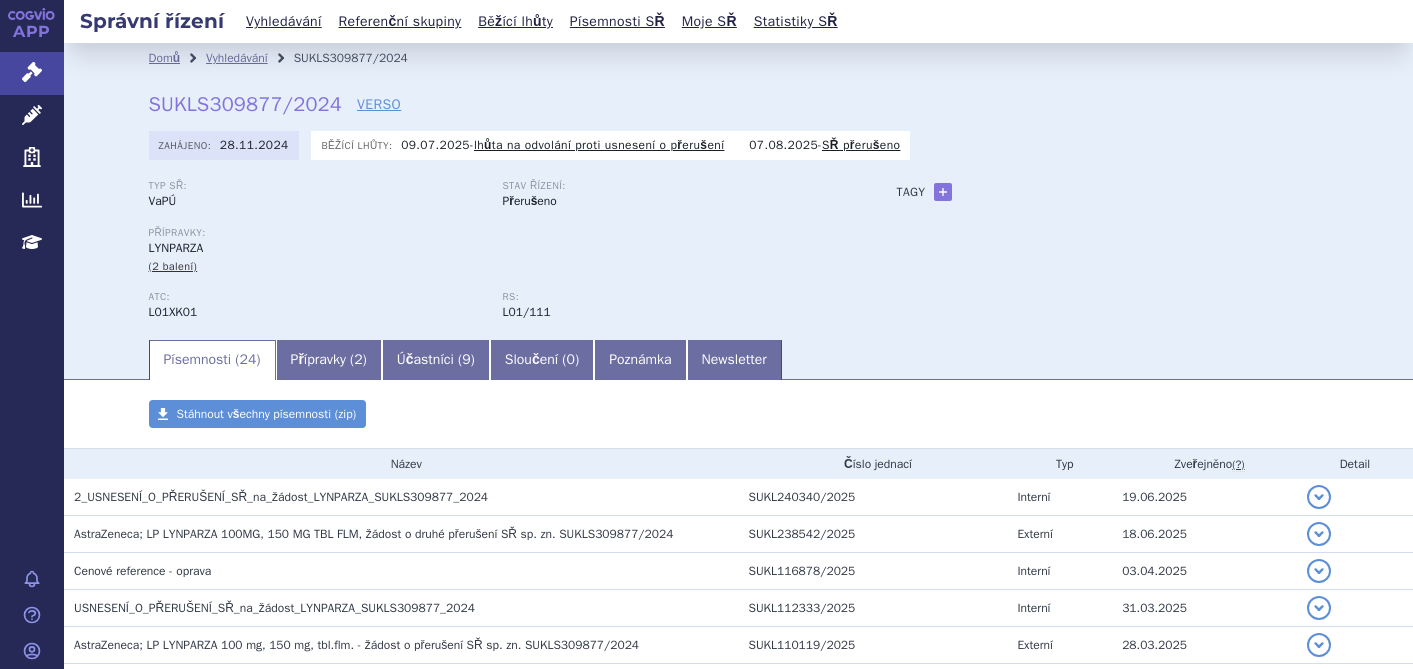 scroll, scrollTop: 0, scrollLeft: 0, axis: both 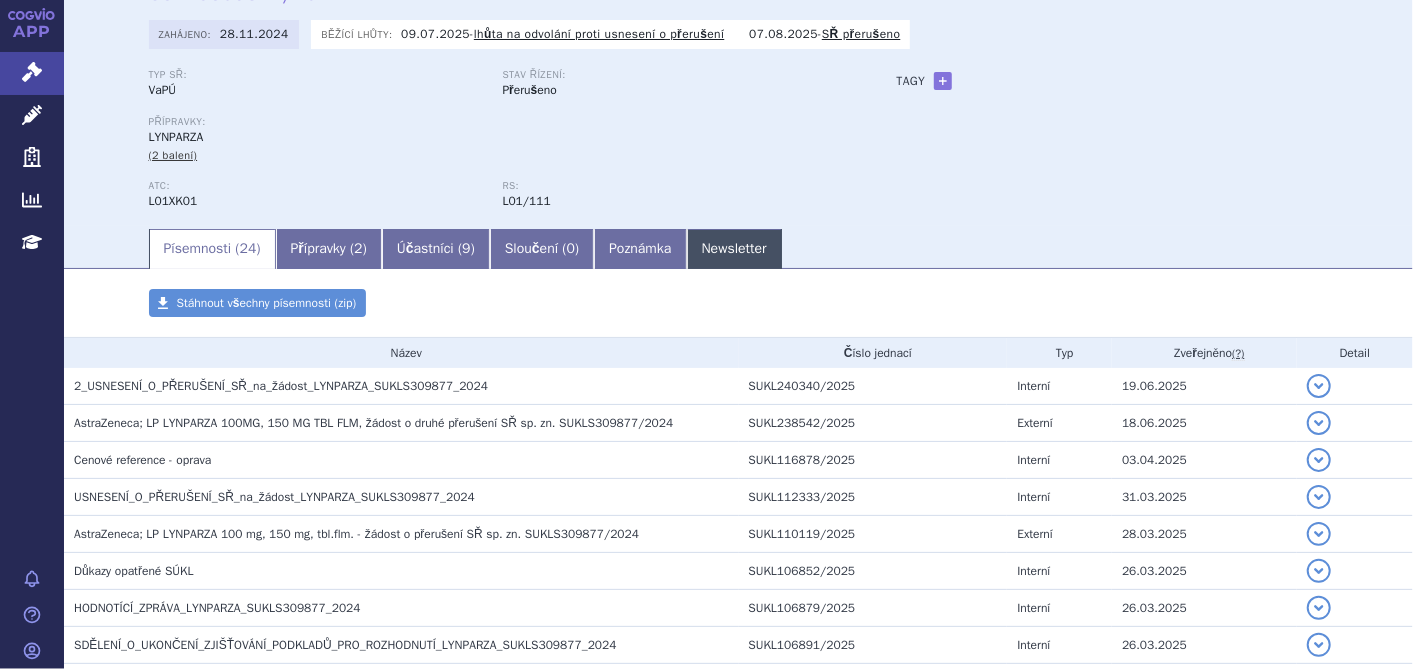 click on "Newsletter" at bounding box center [734, 249] 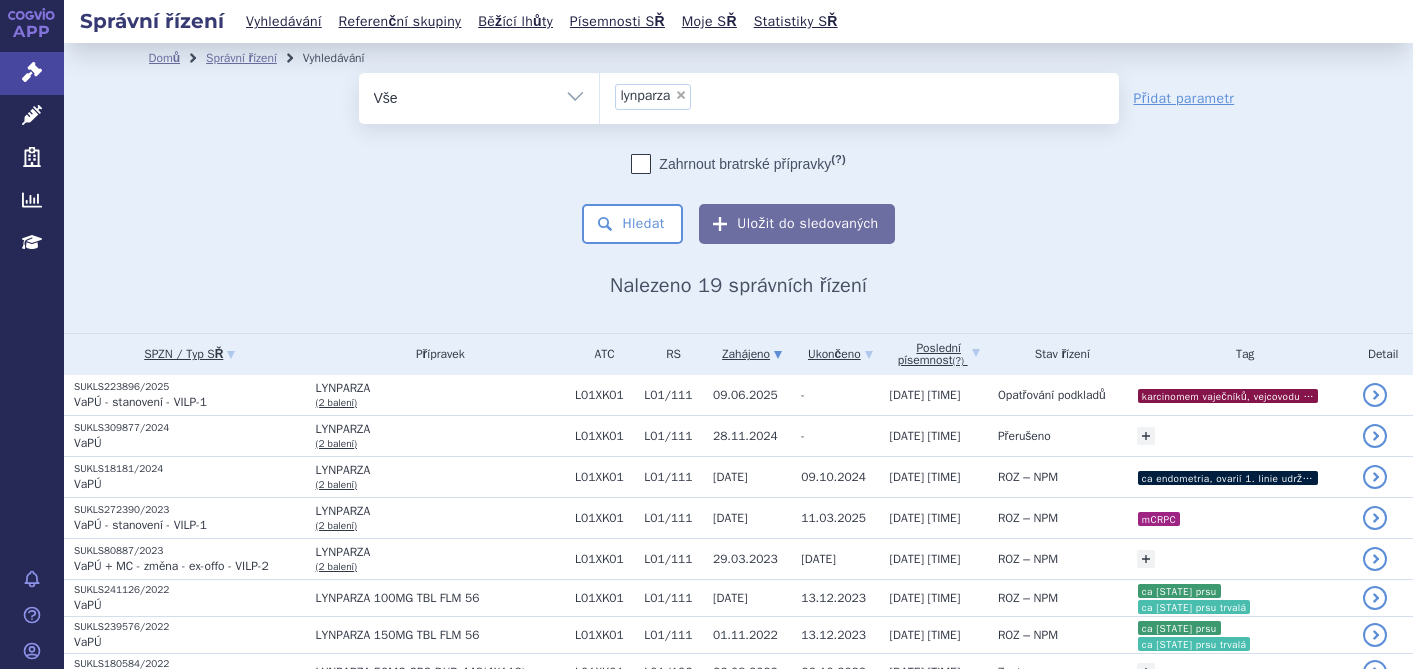 scroll, scrollTop: 0, scrollLeft: 0, axis: both 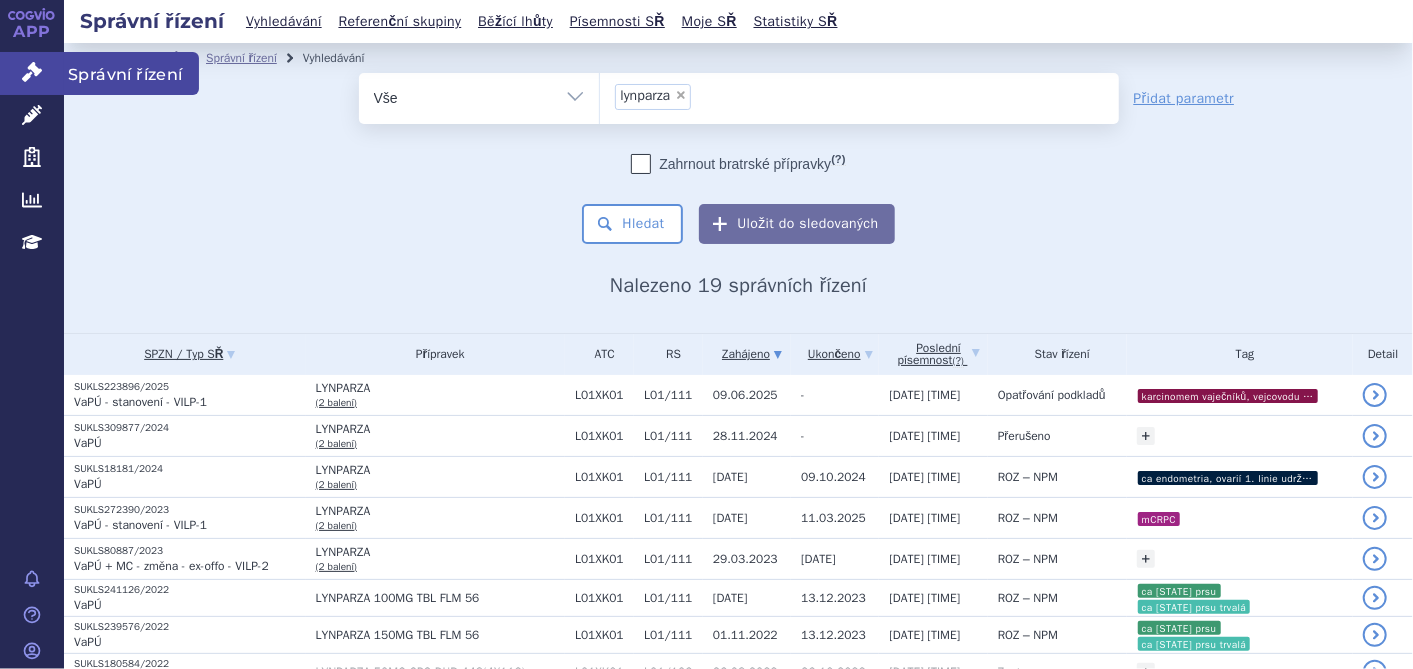 click at bounding box center (32, 72) 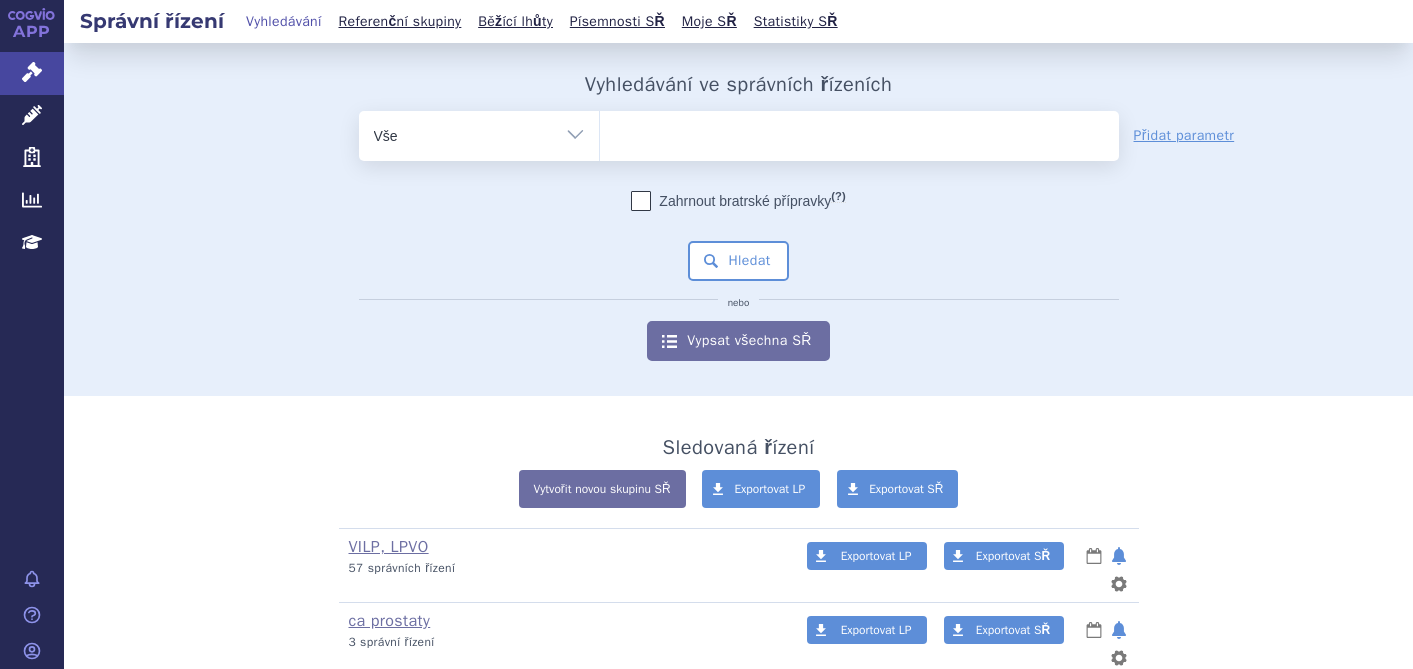 scroll, scrollTop: 0, scrollLeft: 0, axis: both 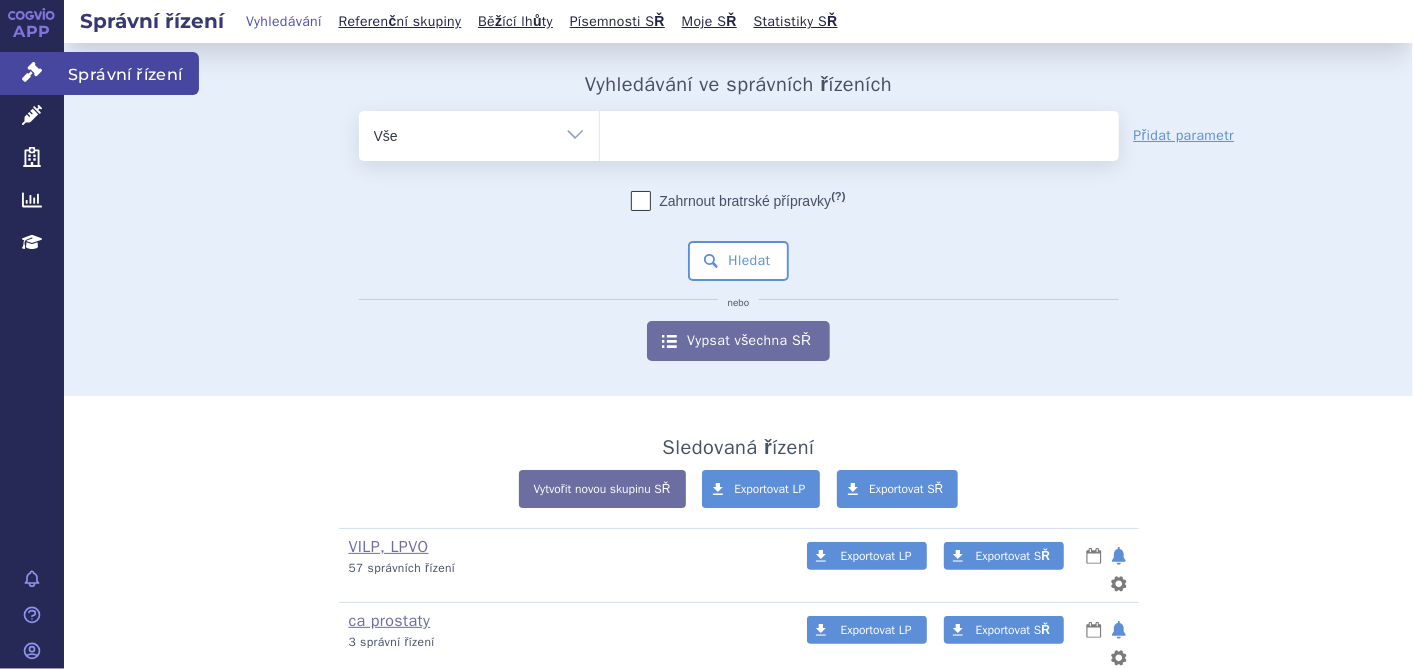click on "Správní řízení" at bounding box center [32, 73] 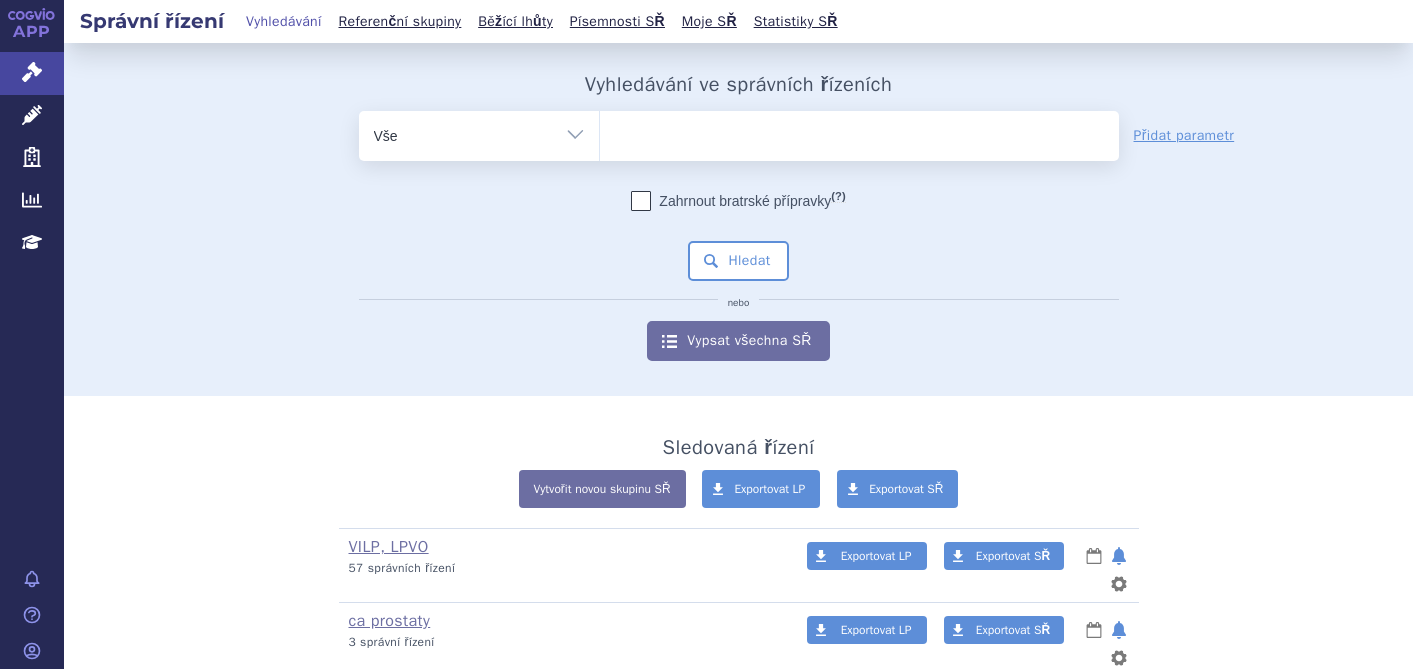 click at bounding box center [859, 132] 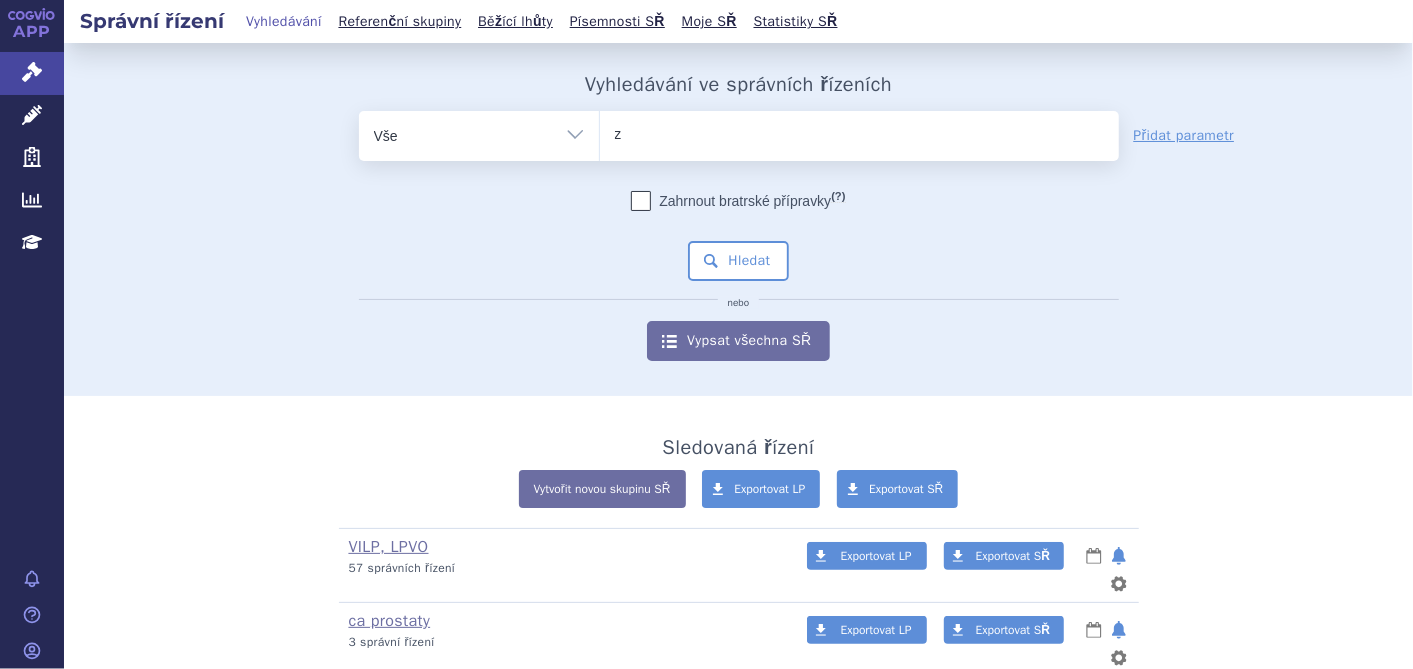 type on "ze" 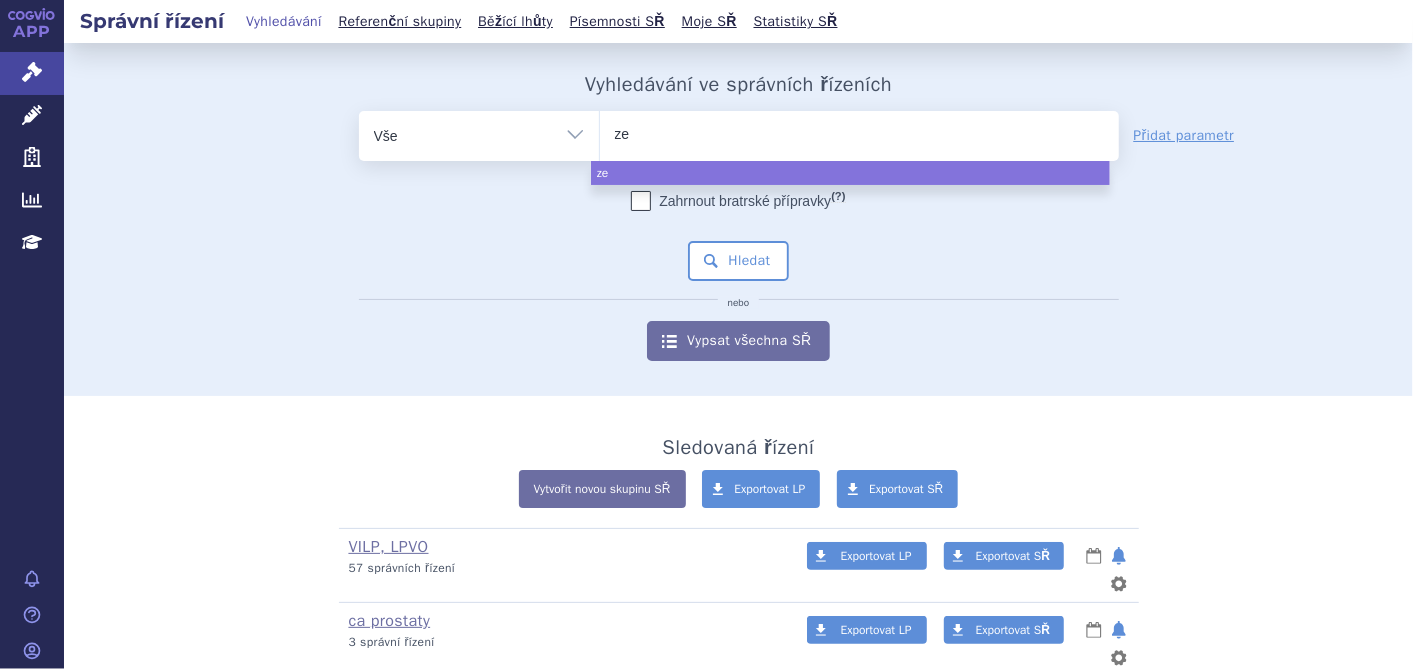 type on "zej" 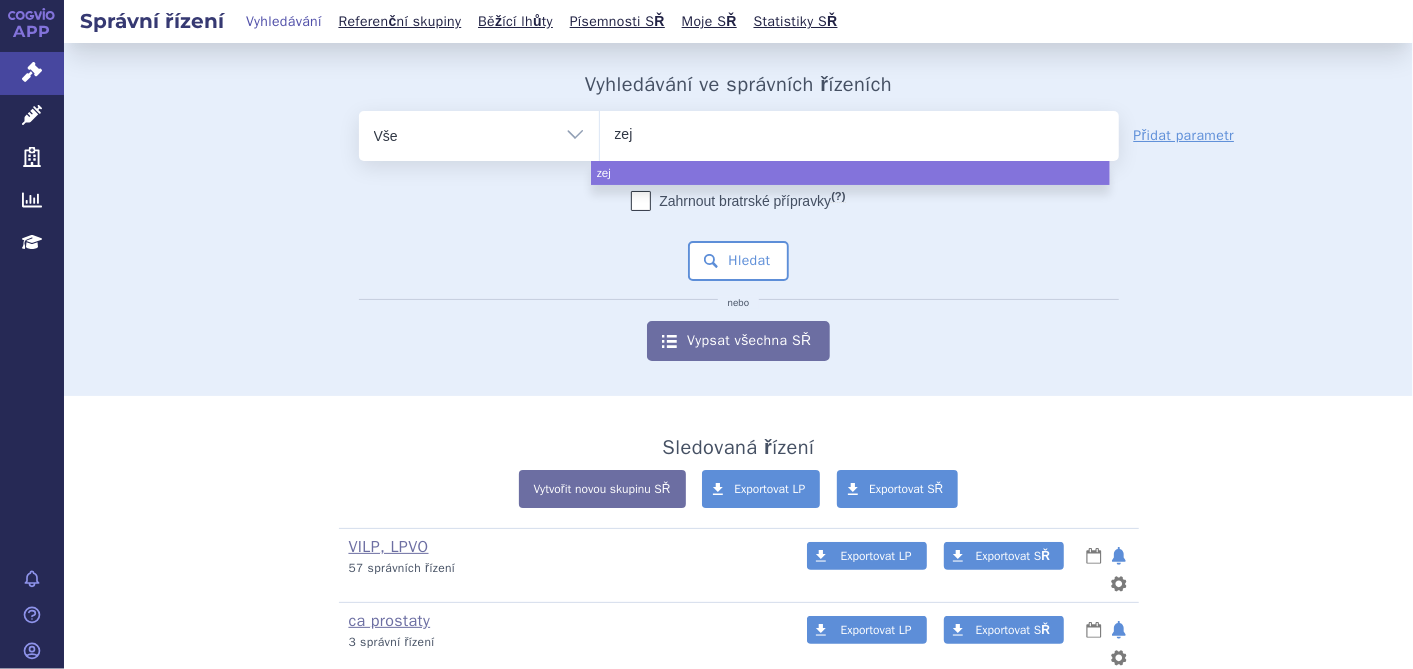 type on "zeju" 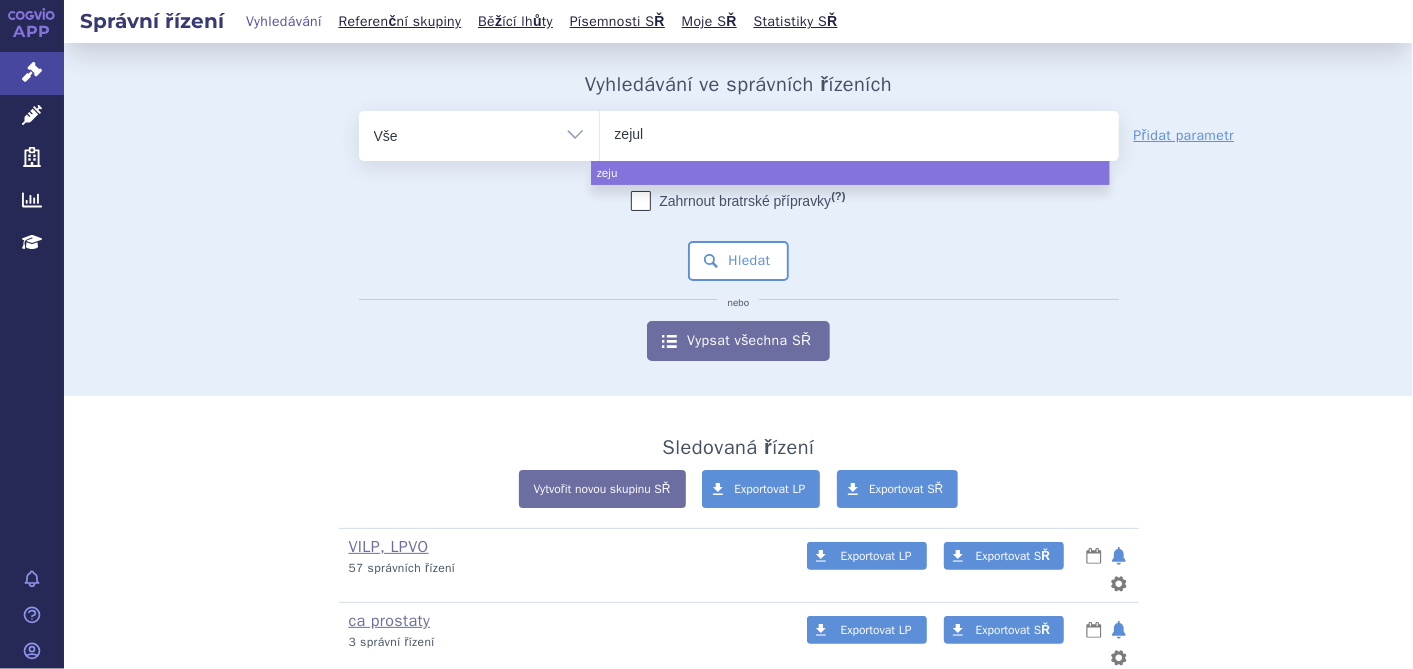 type on "zejula" 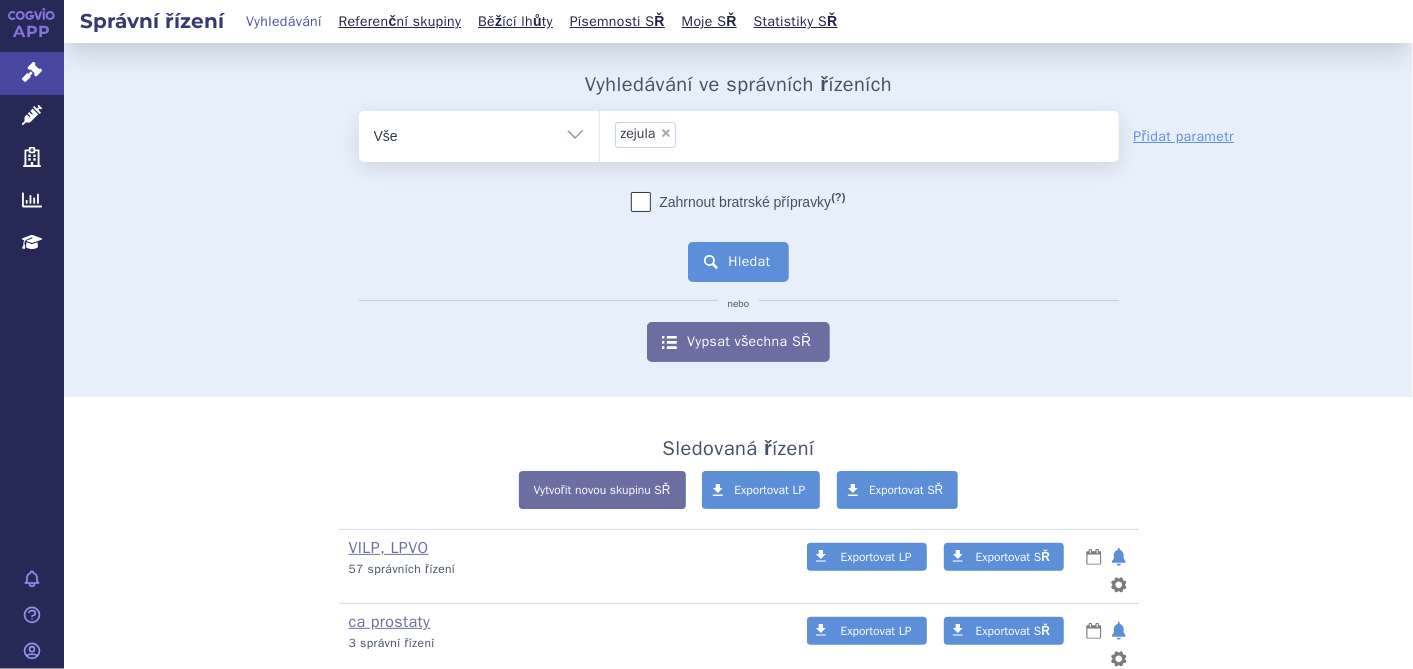 click on "Hledat" at bounding box center [738, 262] 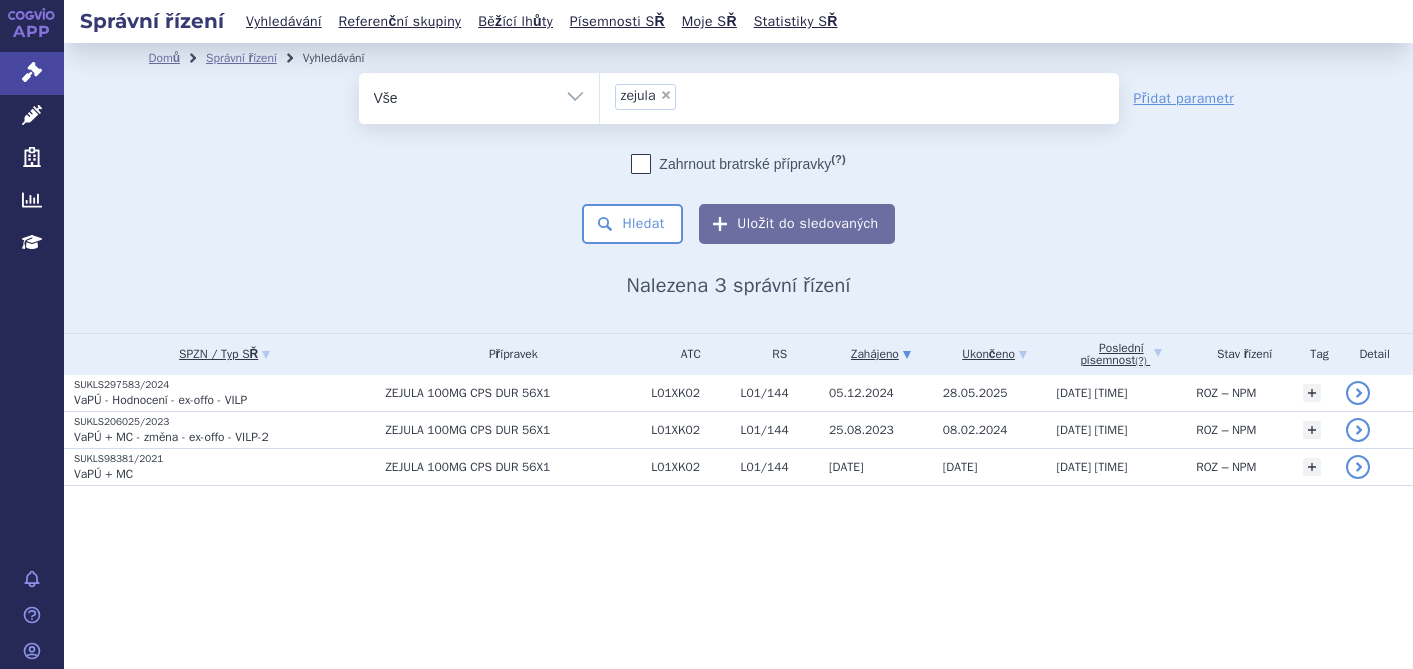 scroll, scrollTop: 0, scrollLeft: 0, axis: both 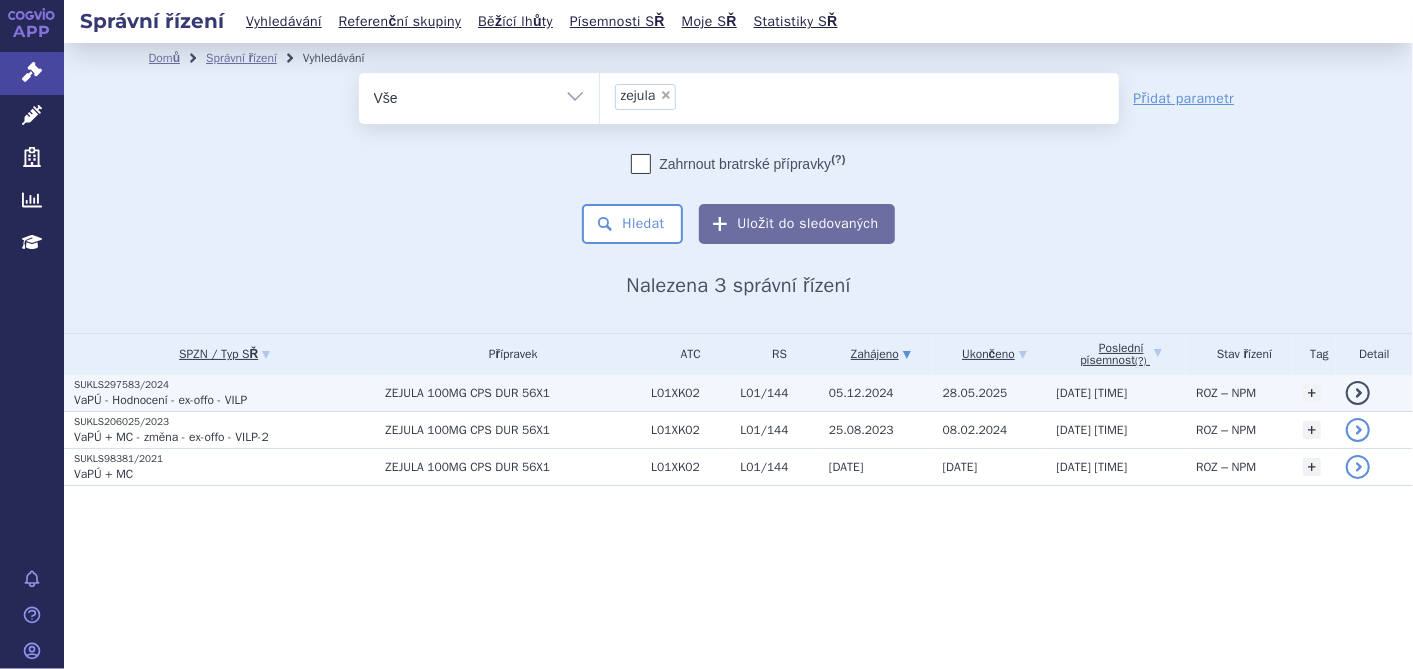 click on "28.05.2025" at bounding box center [861, 393] 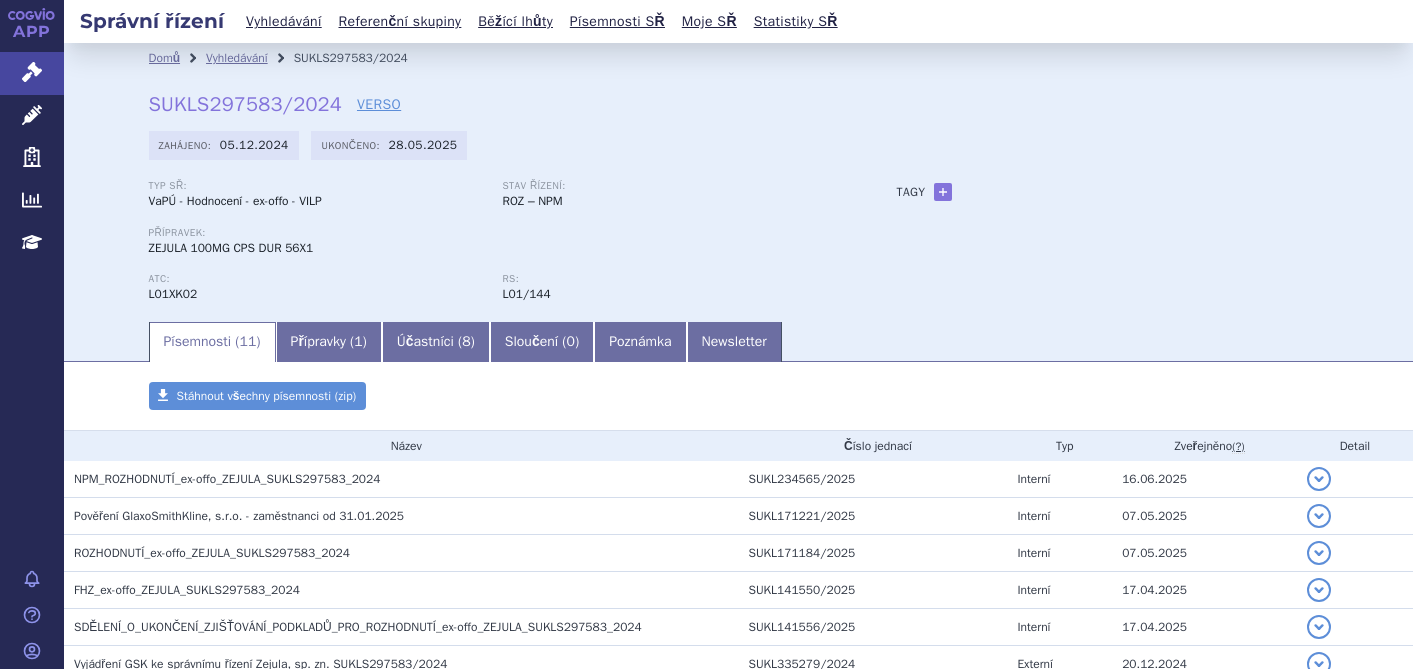scroll, scrollTop: 0, scrollLeft: 0, axis: both 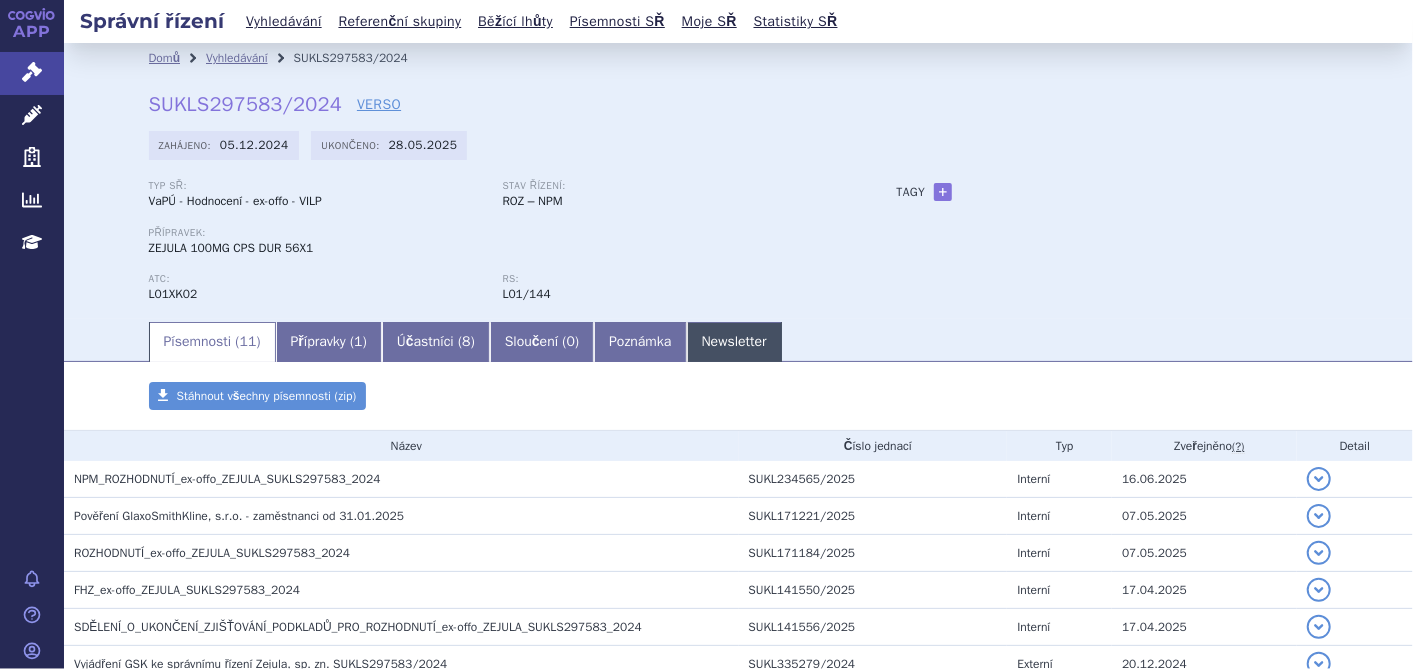 click on "Newsletter" at bounding box center [734, 342] 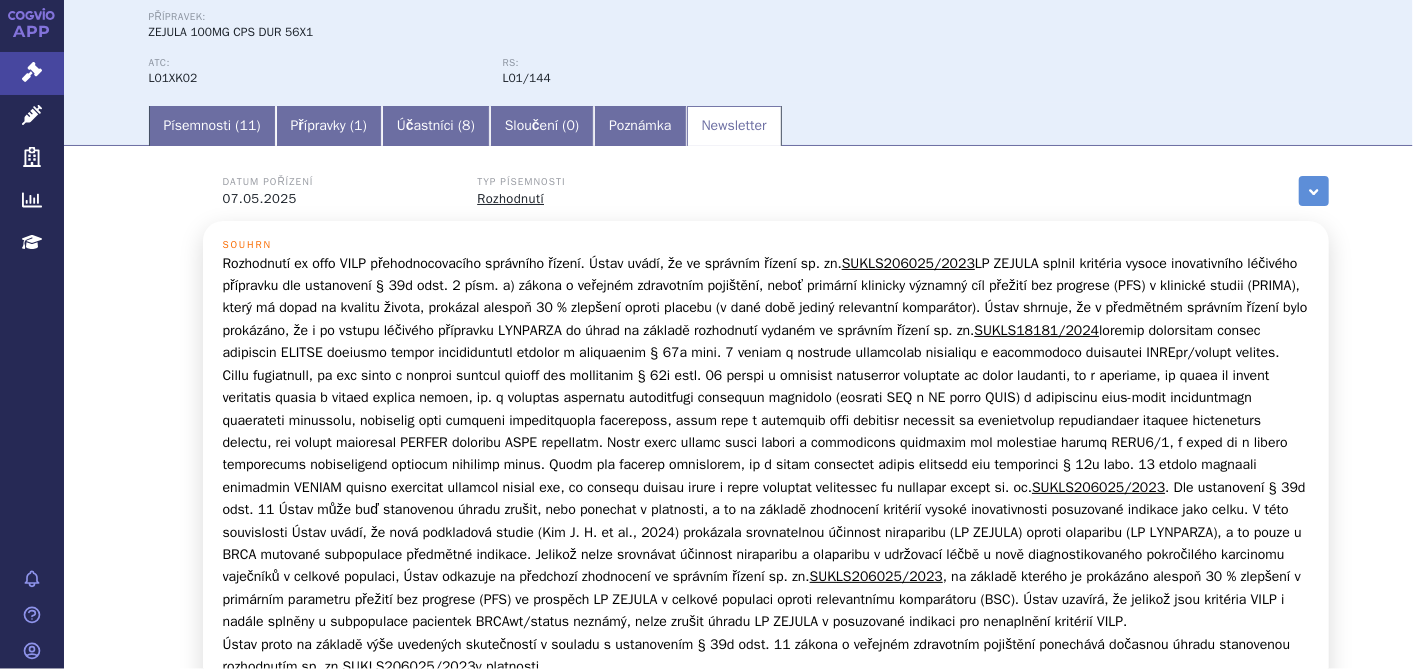 scroll, scrollTop: 0, scrollLeft: 0, axis: both 